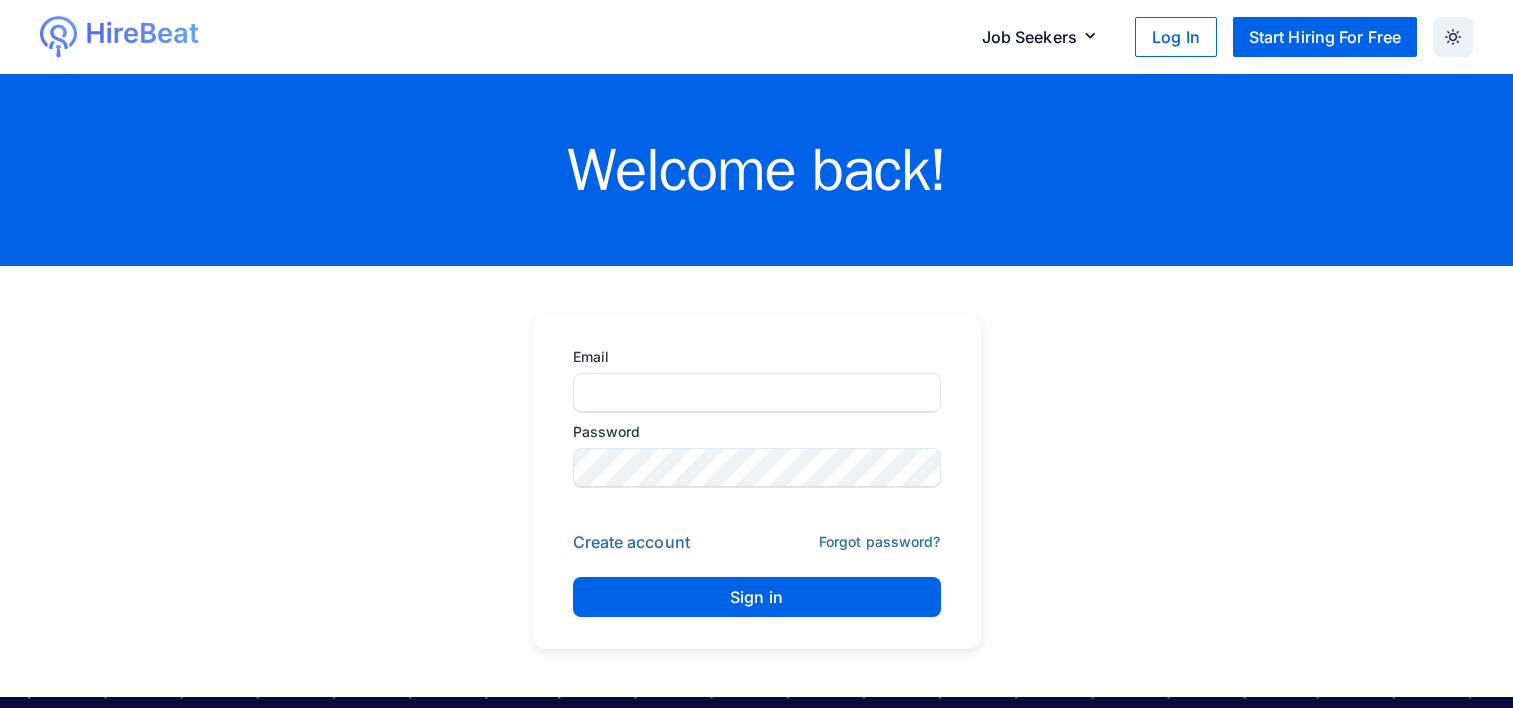 click at bounding box center [757, 393] 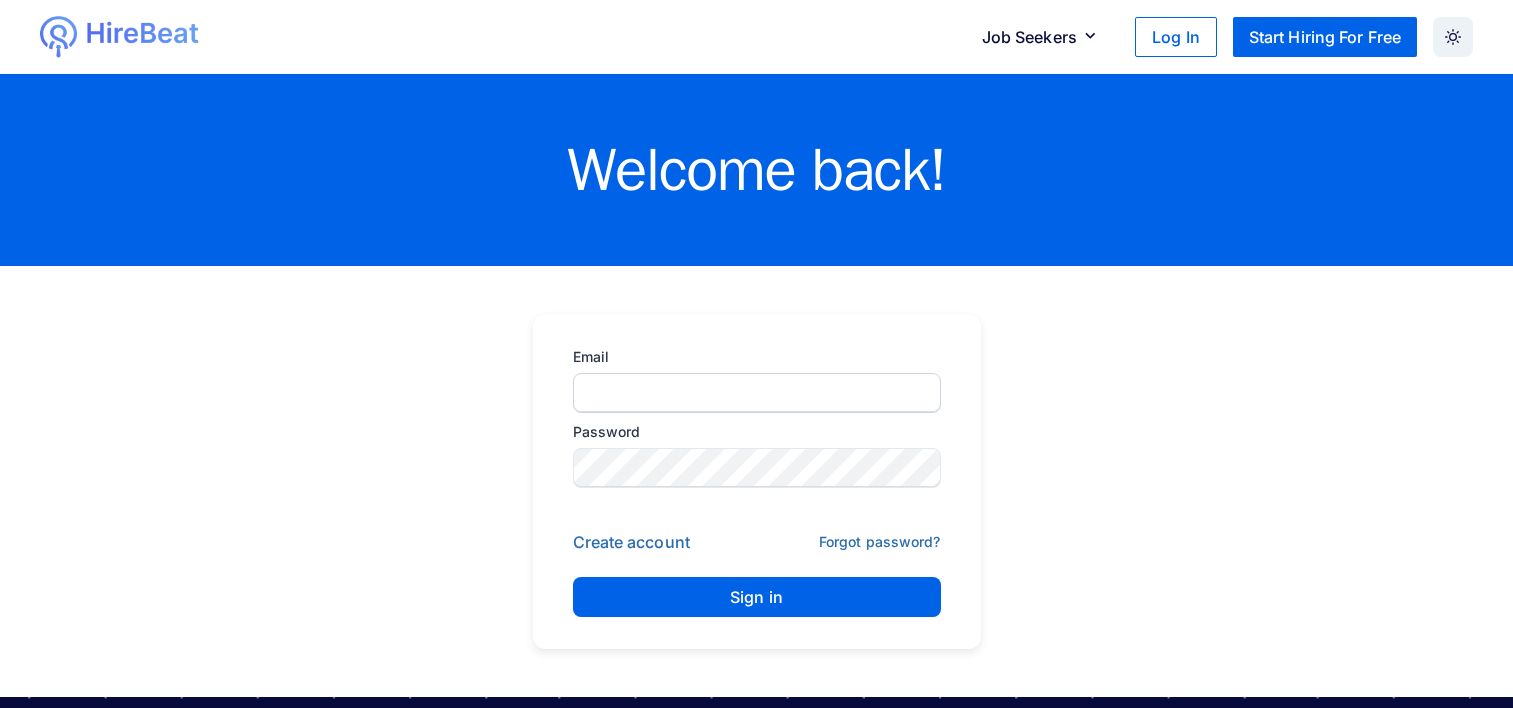 scroll, scrollTop: 0, scrollLeft: 0, axis: both 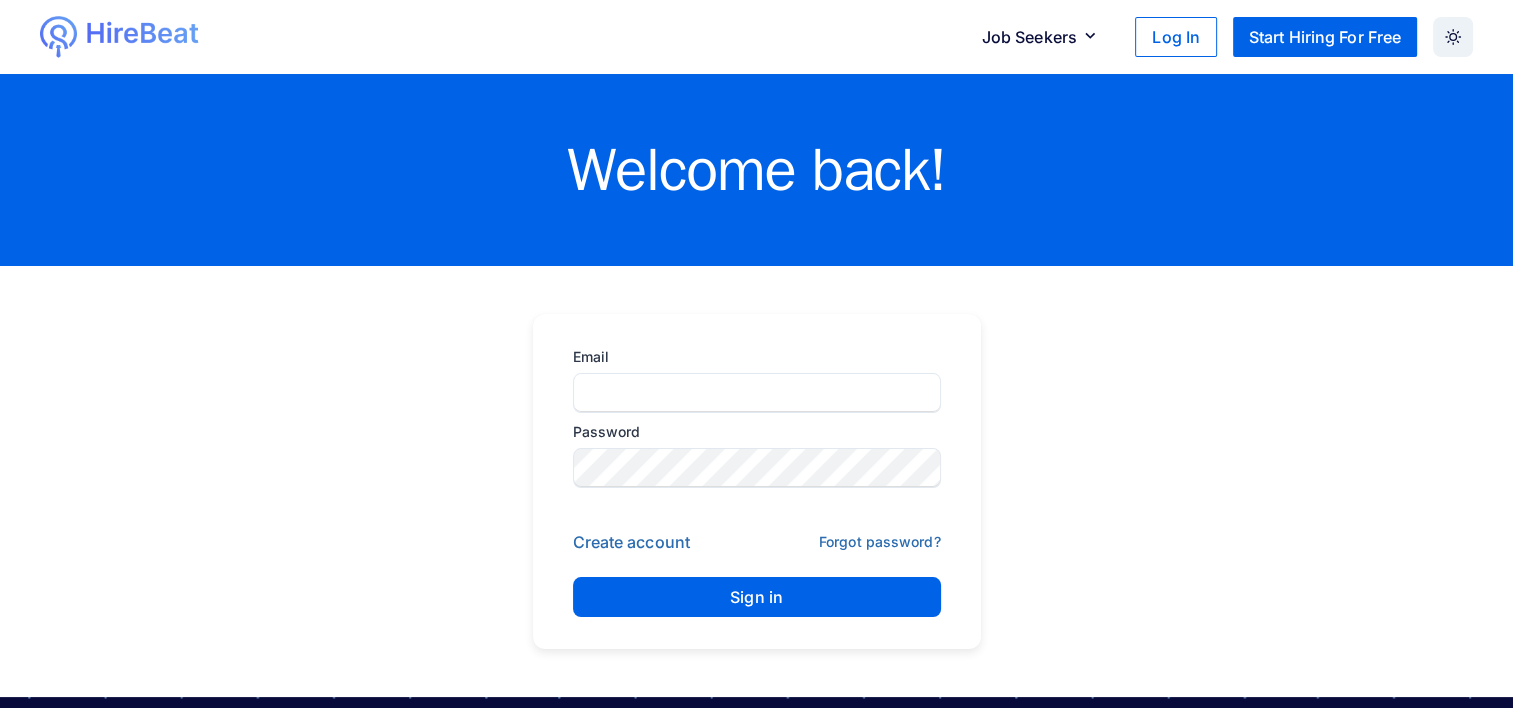 click on "Email" at bounding box center (751, 356) 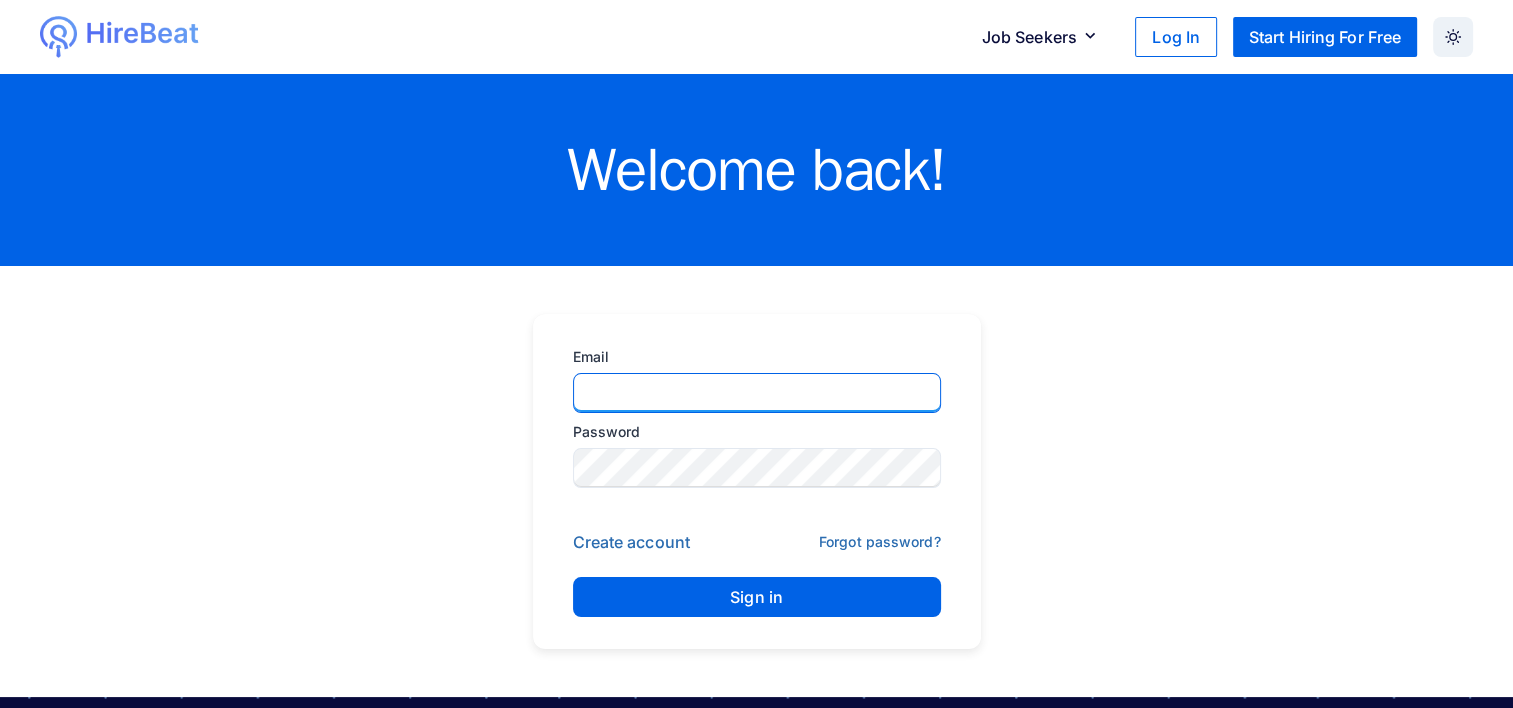 click at bounding box center [757, 393] 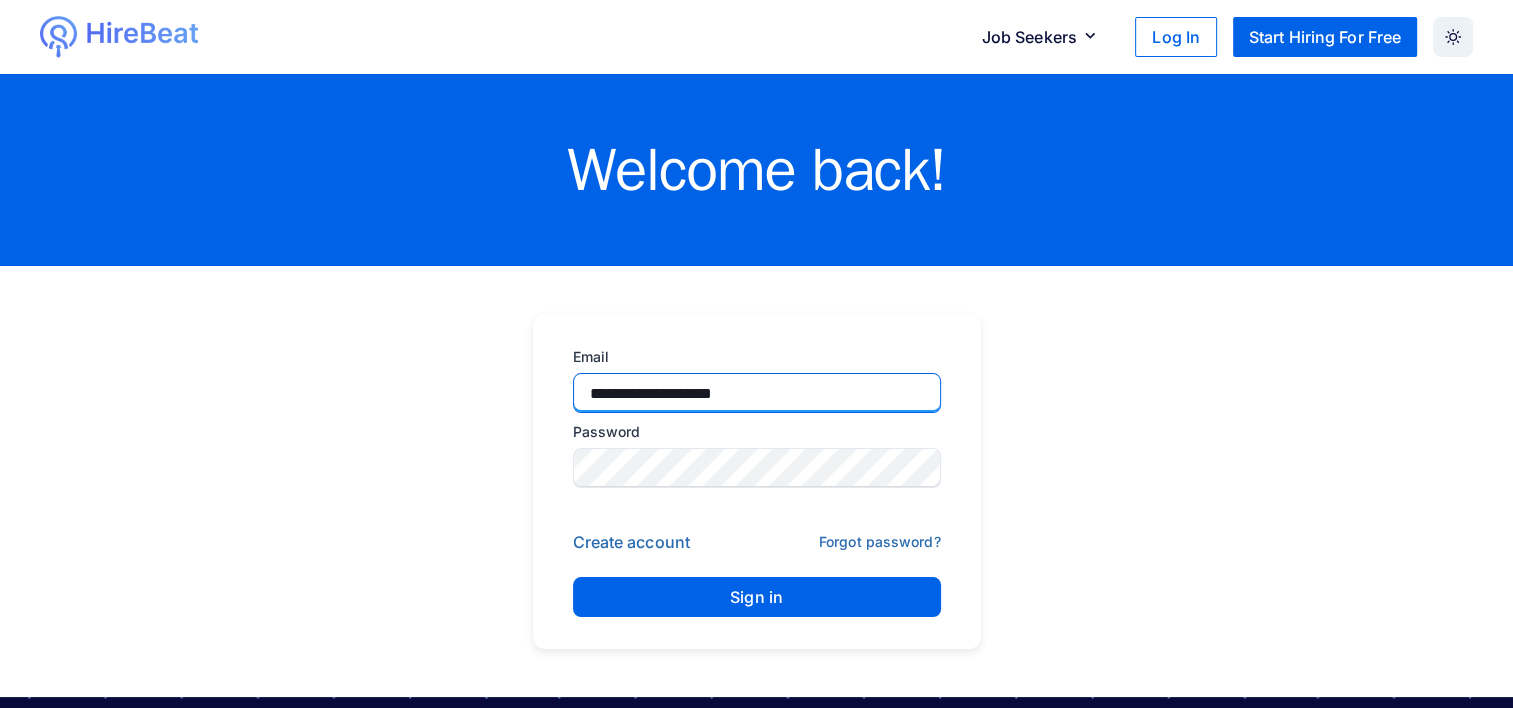 type on "**********" 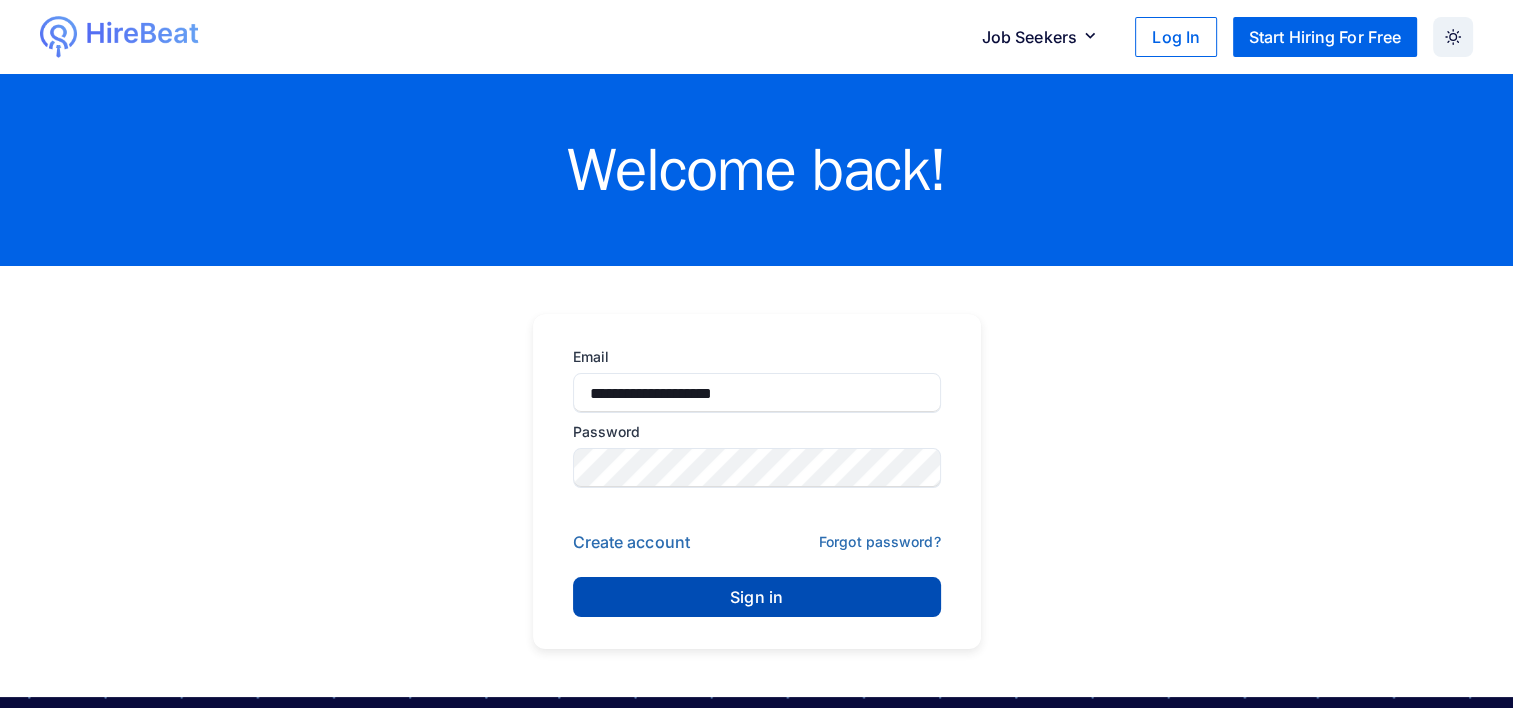 drag, startPoint x: 623, startPoint y: 588, endPoint x: 565, endPoint y: 564, distance: 62.76942 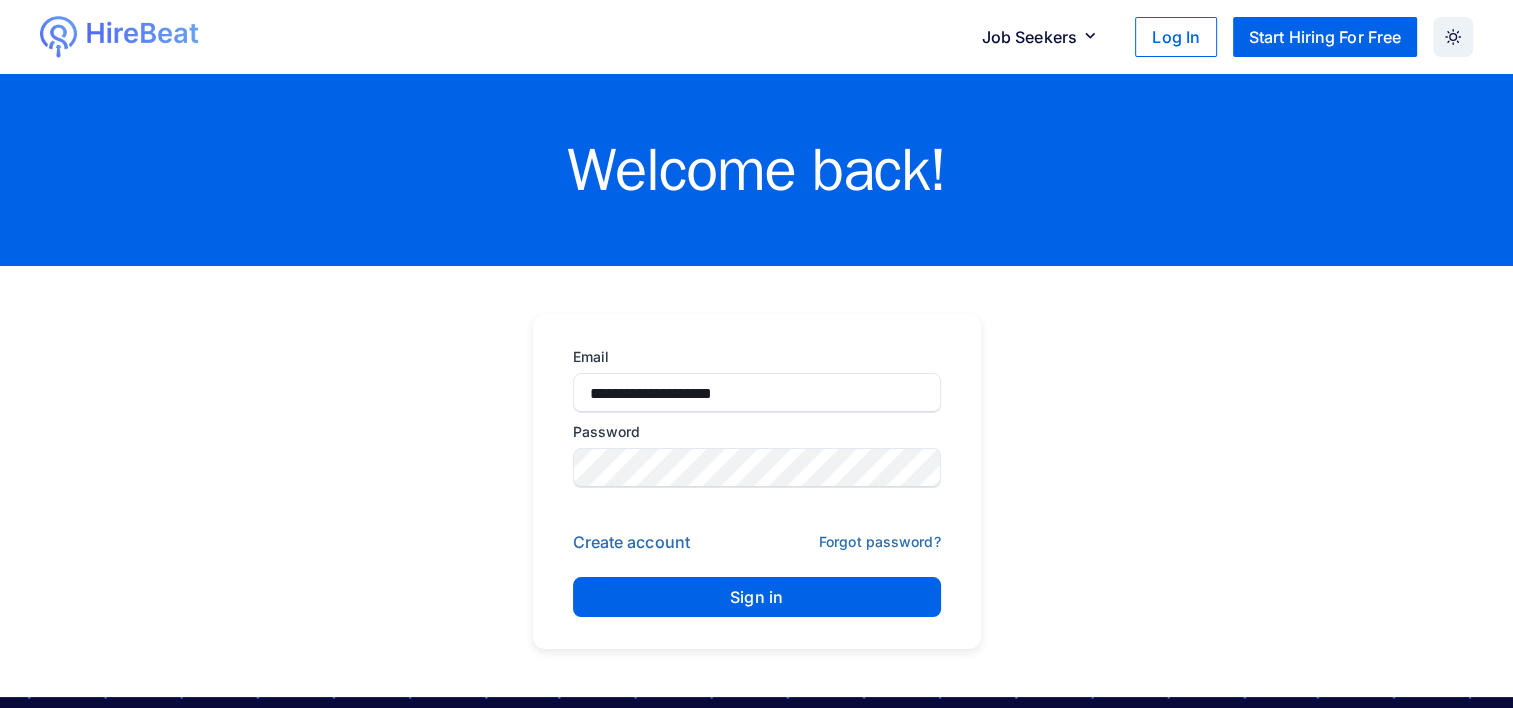 click on "Sign in" at bounding box center (757, 597) 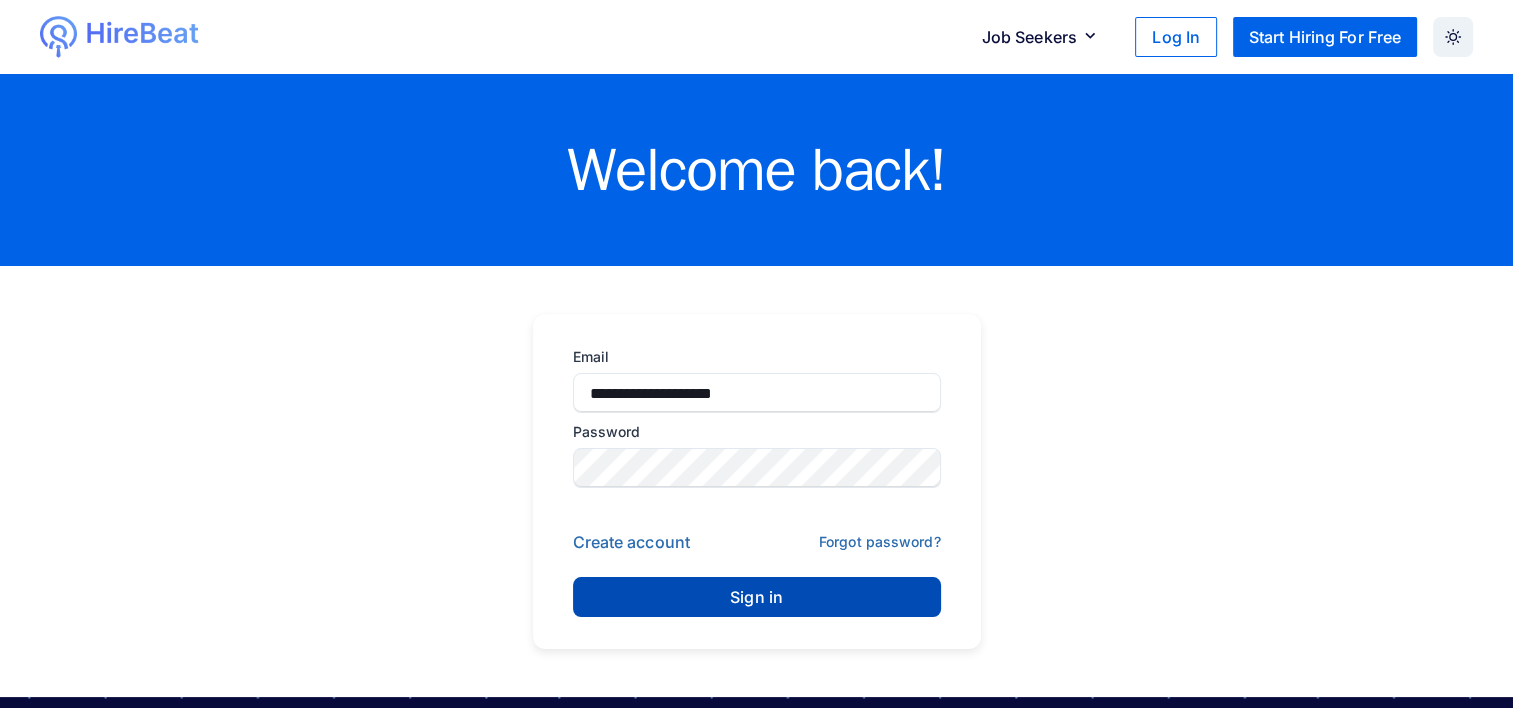 click on "Sign in" at bounding box center (757, 597) 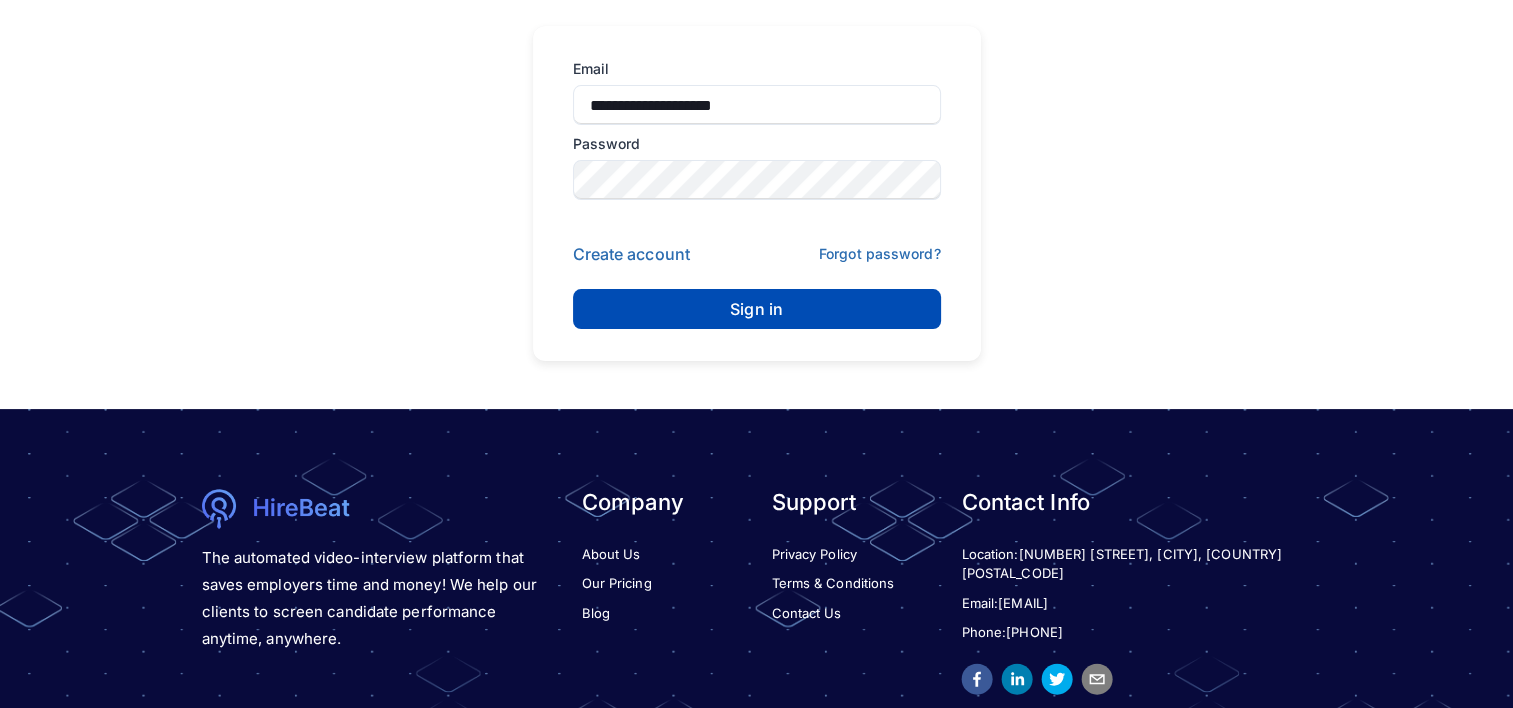 scroll, scrollTop: 300, scrollLeft: 0, axis: vertical 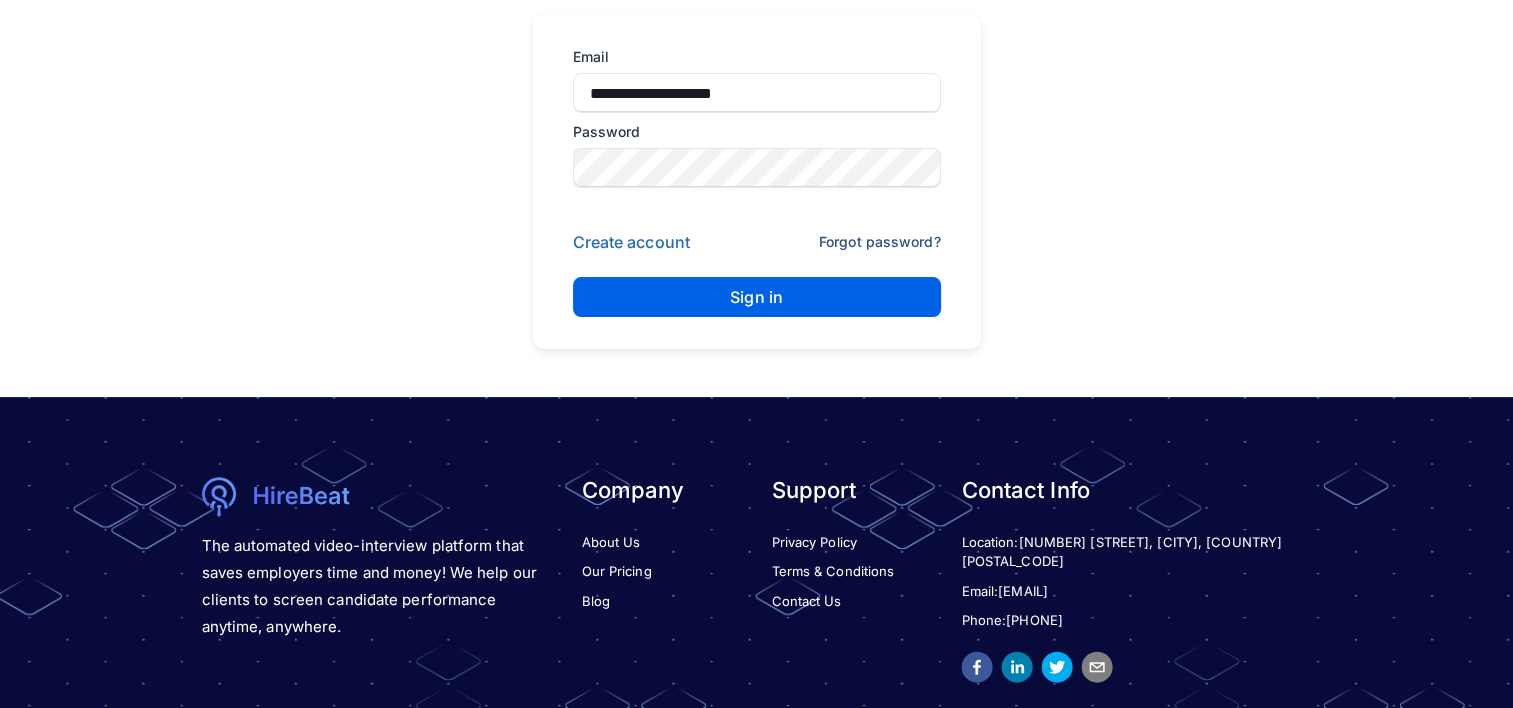 click on "Forgot password?" at bounding box center (880, 241) 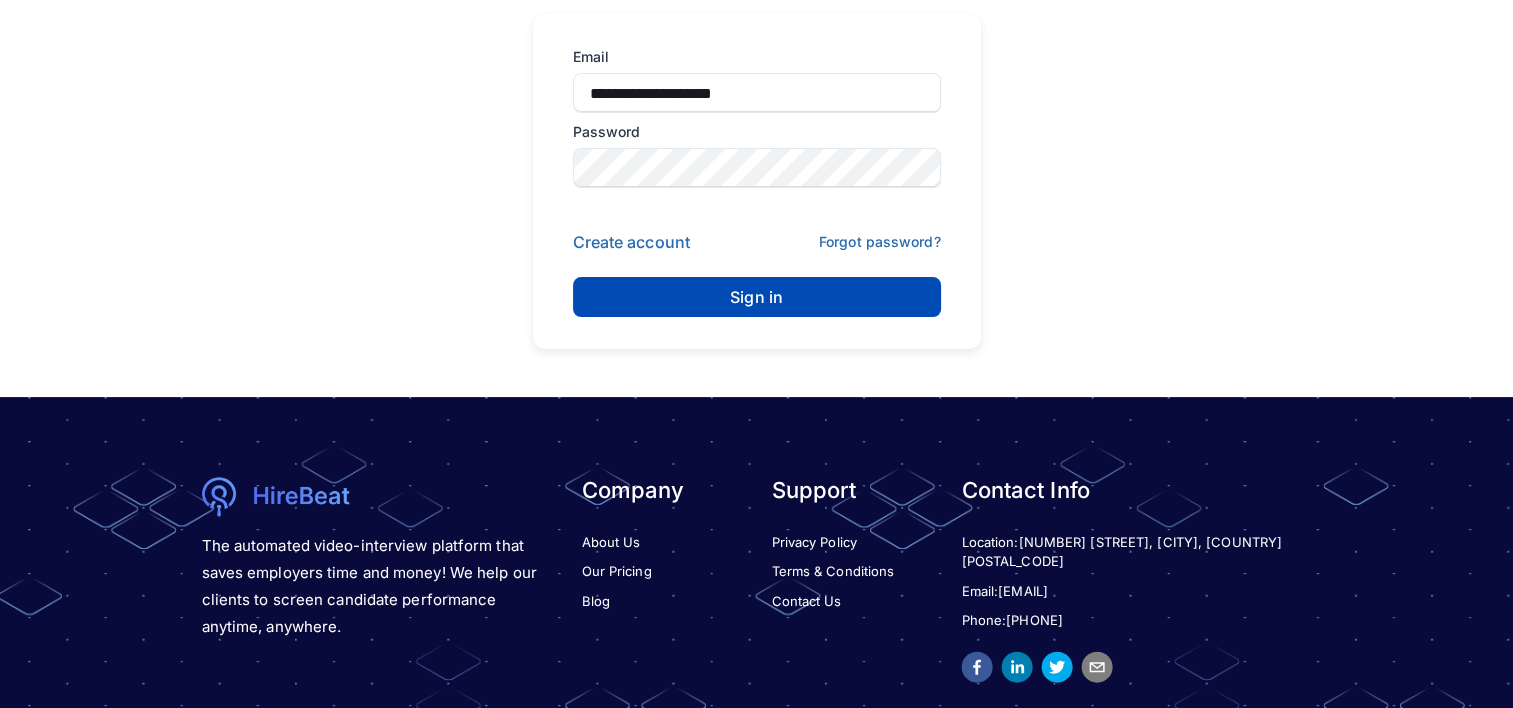 click on "Sign in" at bounding box center [757, 297] 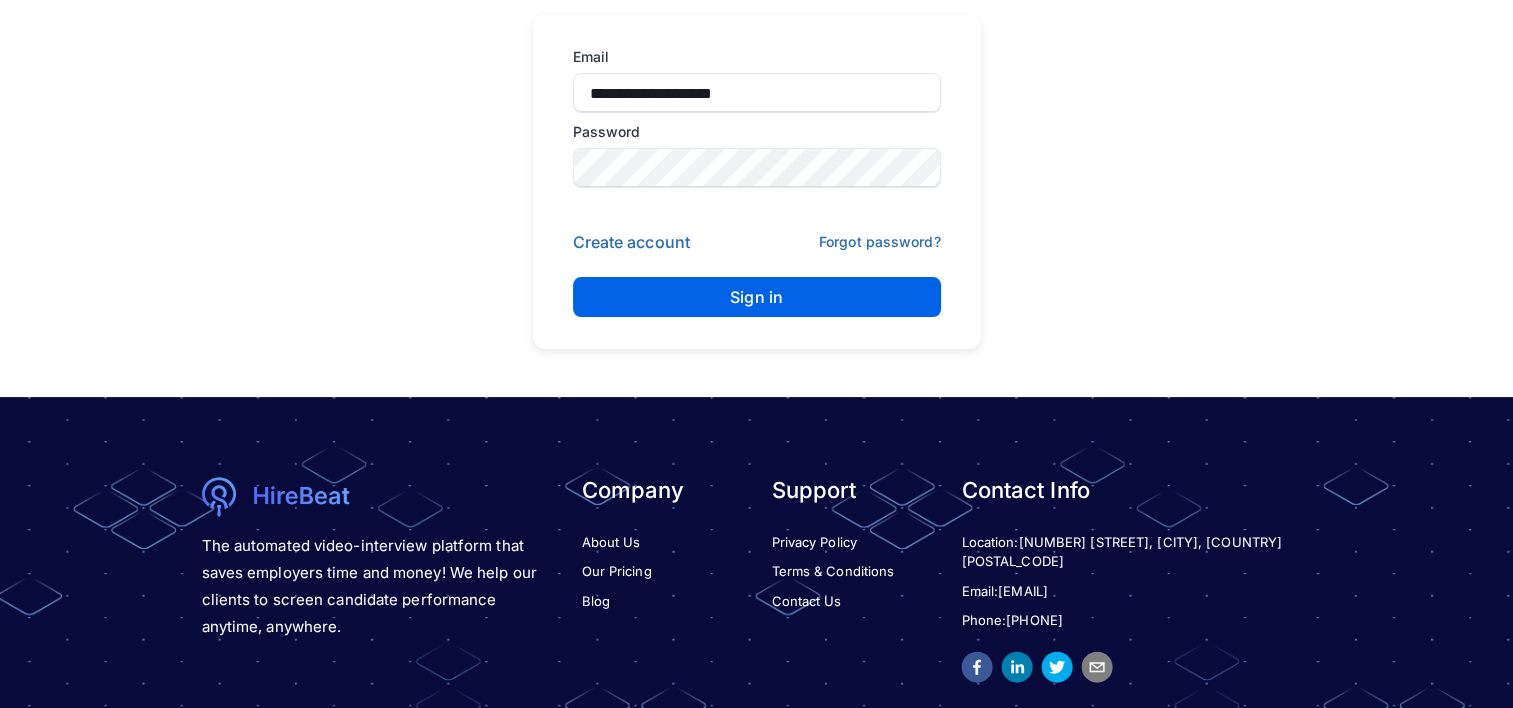 click on "**********" at bounding box center [757, 181] 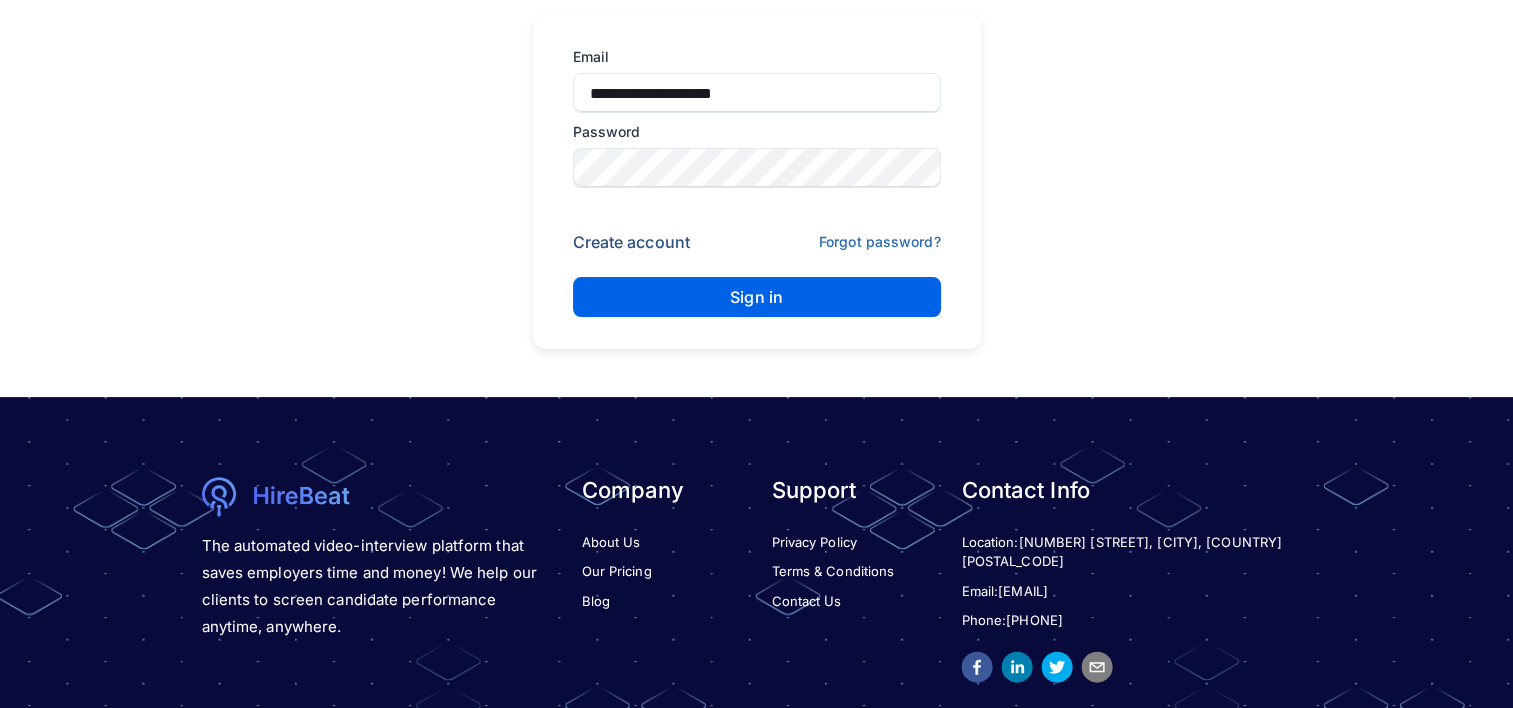 click on "Create account" at bounding box center (631, 242) 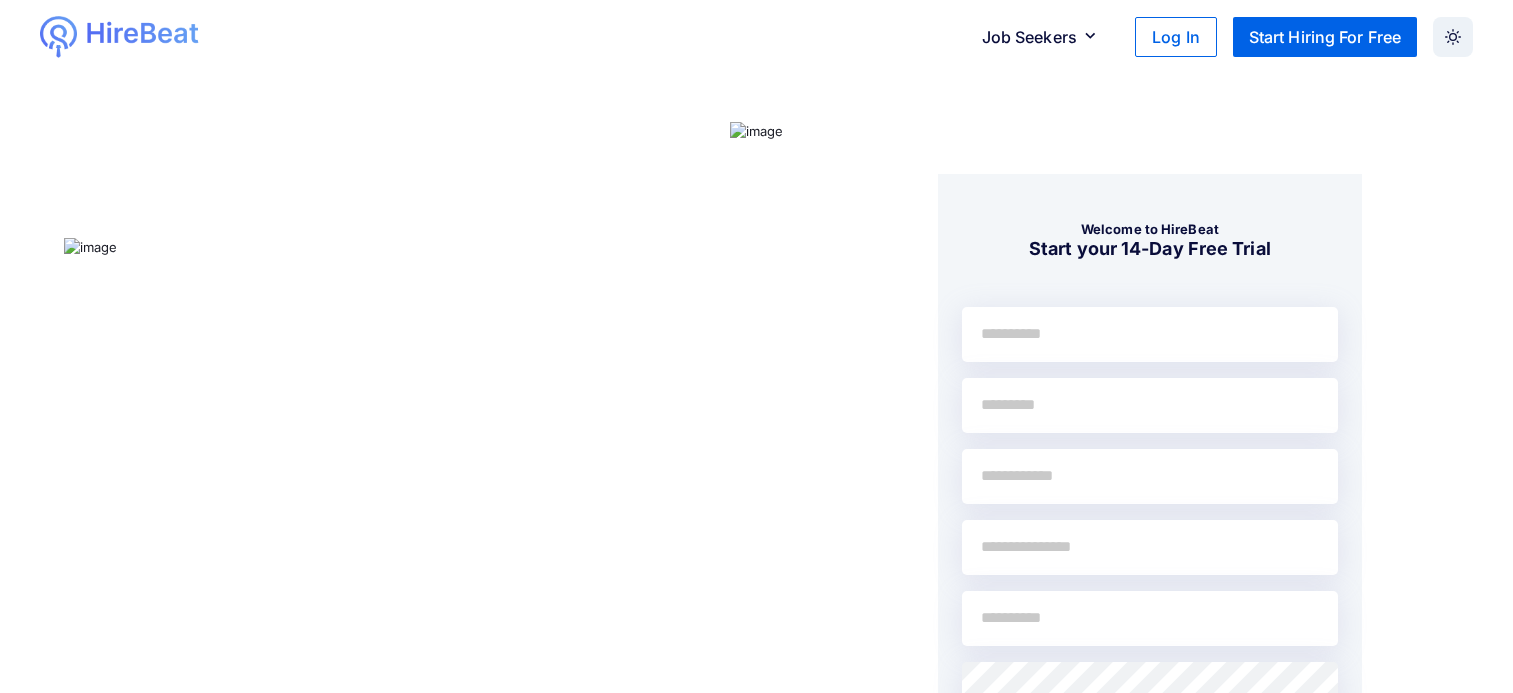 scroll, scrollTop: 0, scrollLeft: 0, axis: both 